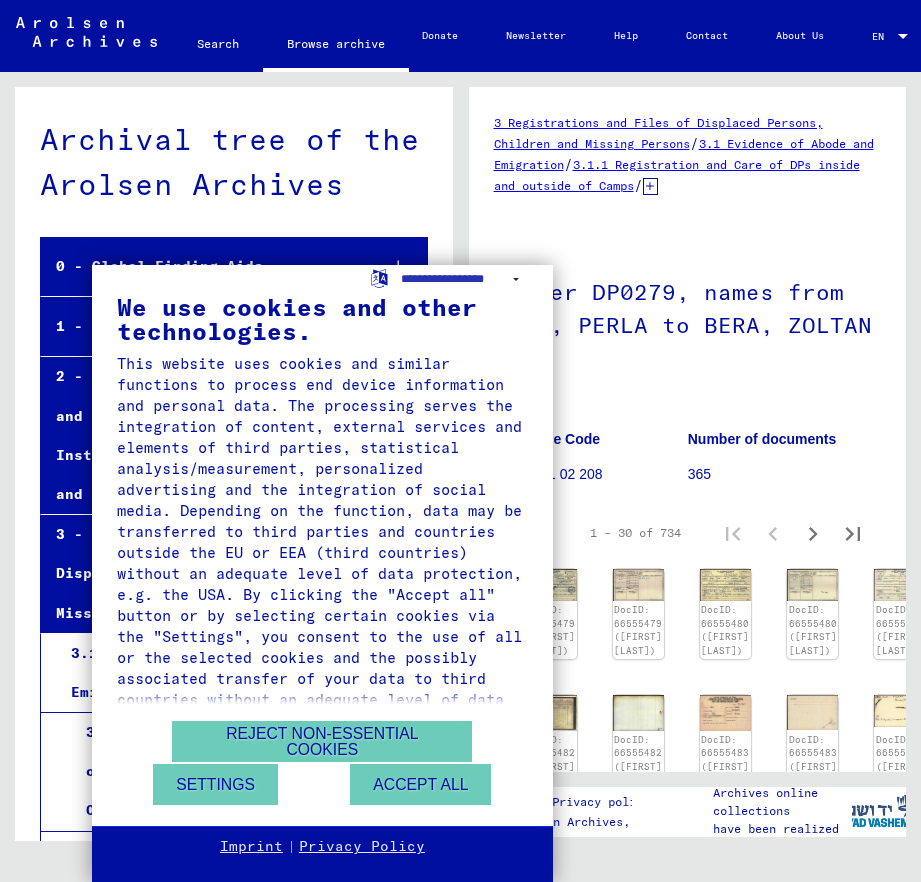 scroll, scrollTop: 0, scrollLeft: 0, axis: both 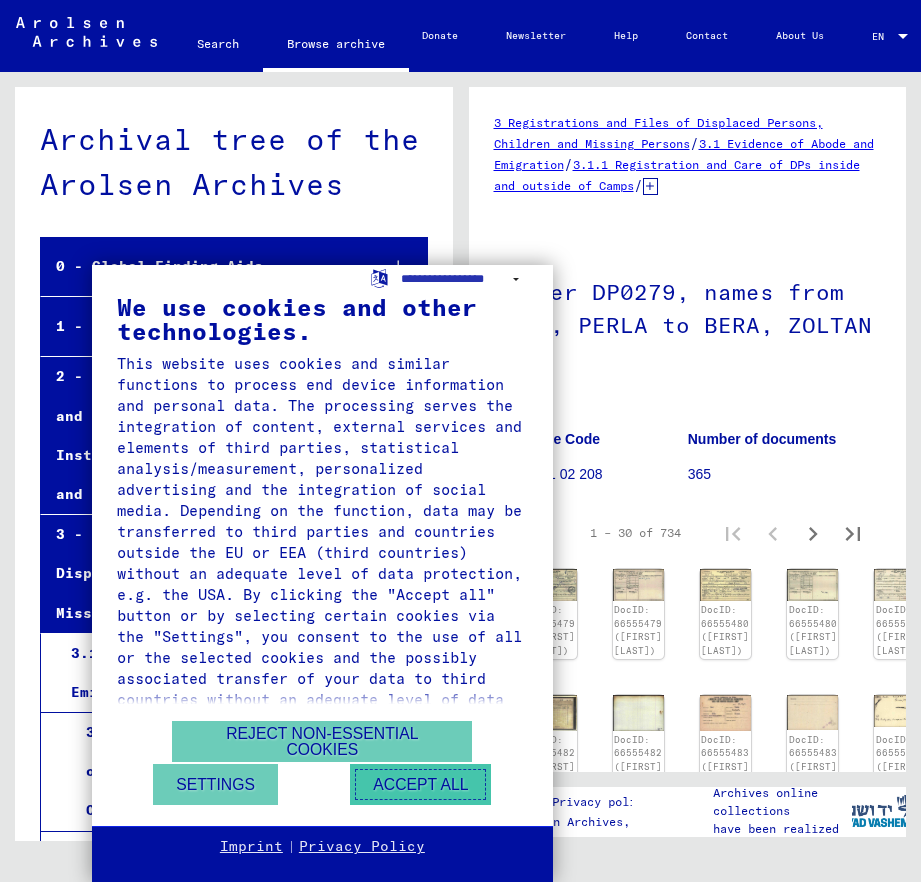 click on "Accept all" at bounding box center [420, 784] 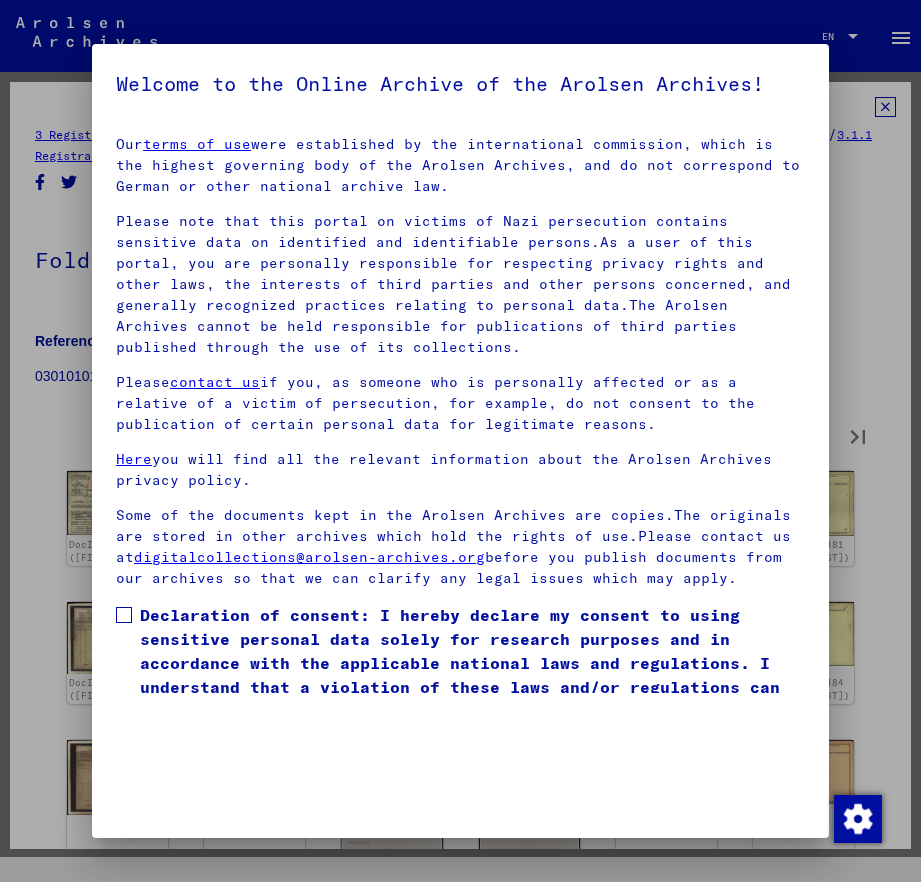 type on "*" 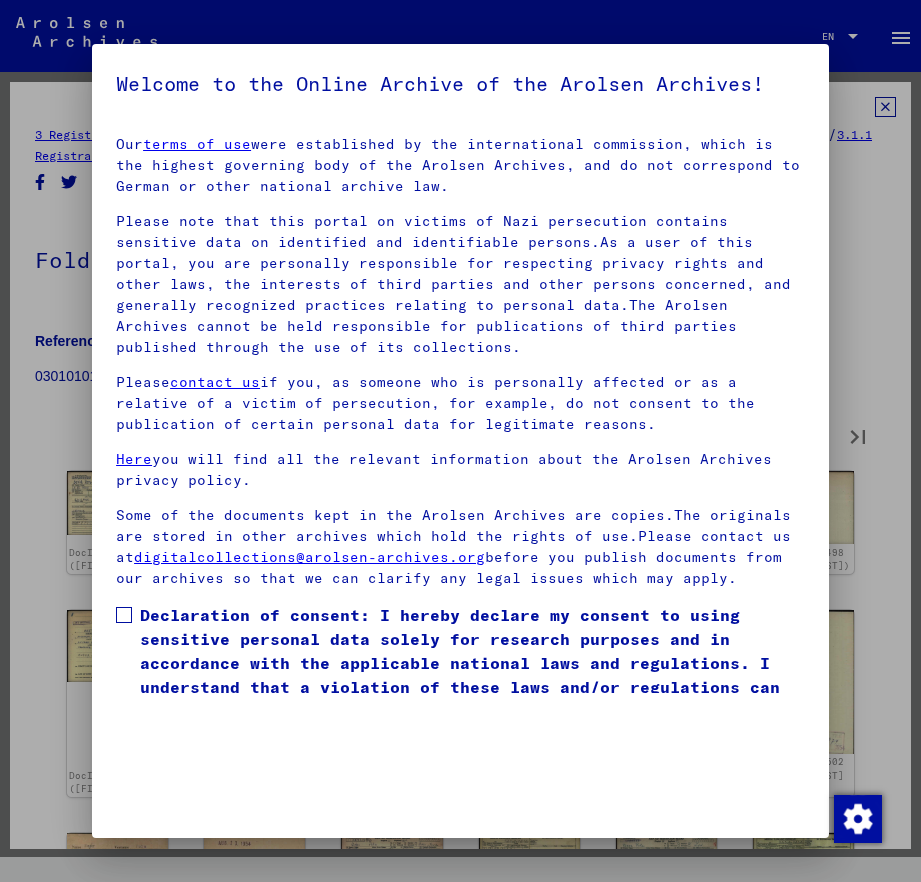 type on "*" 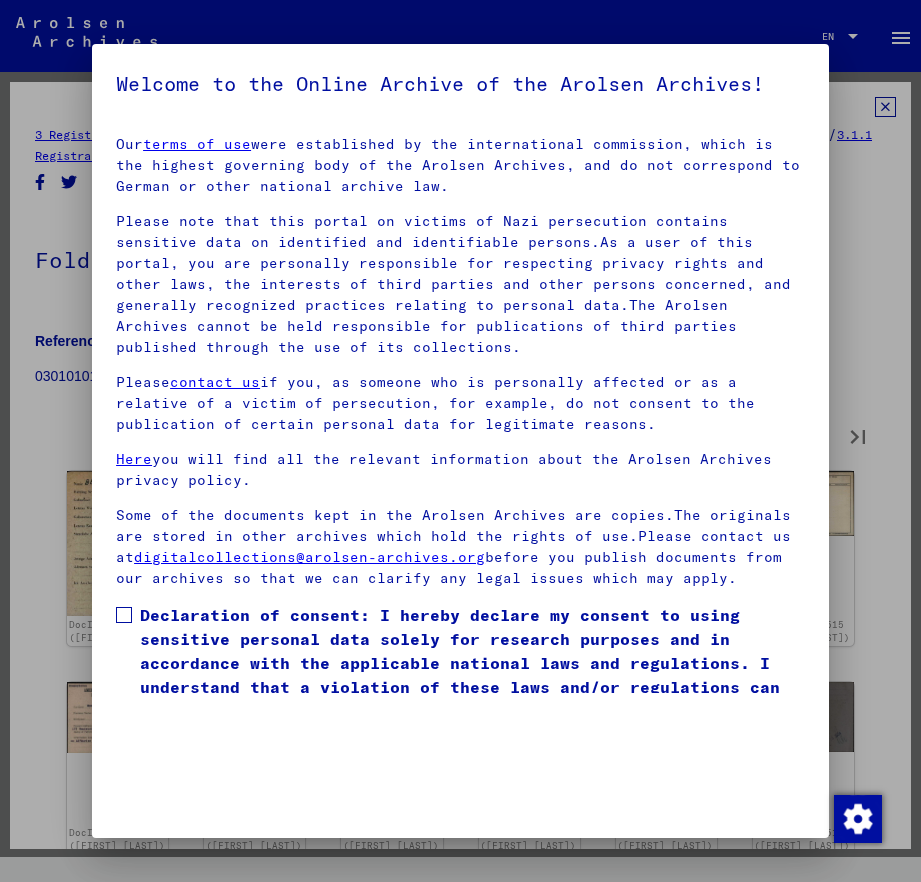 type on "*" 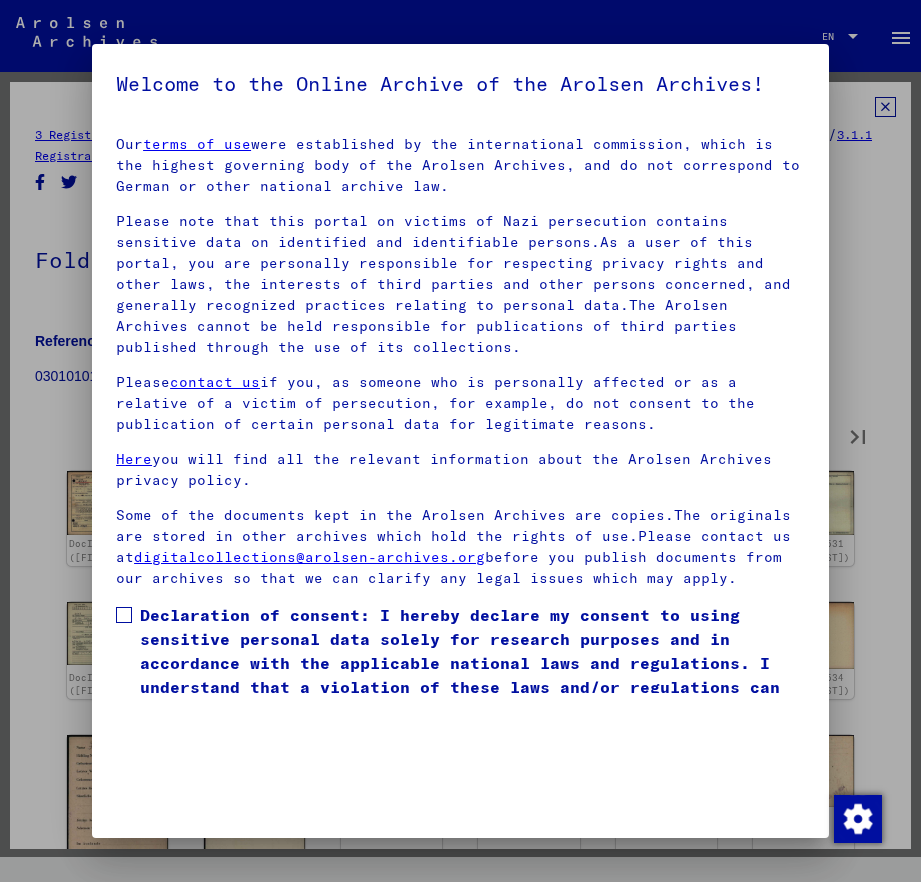 type on "*" 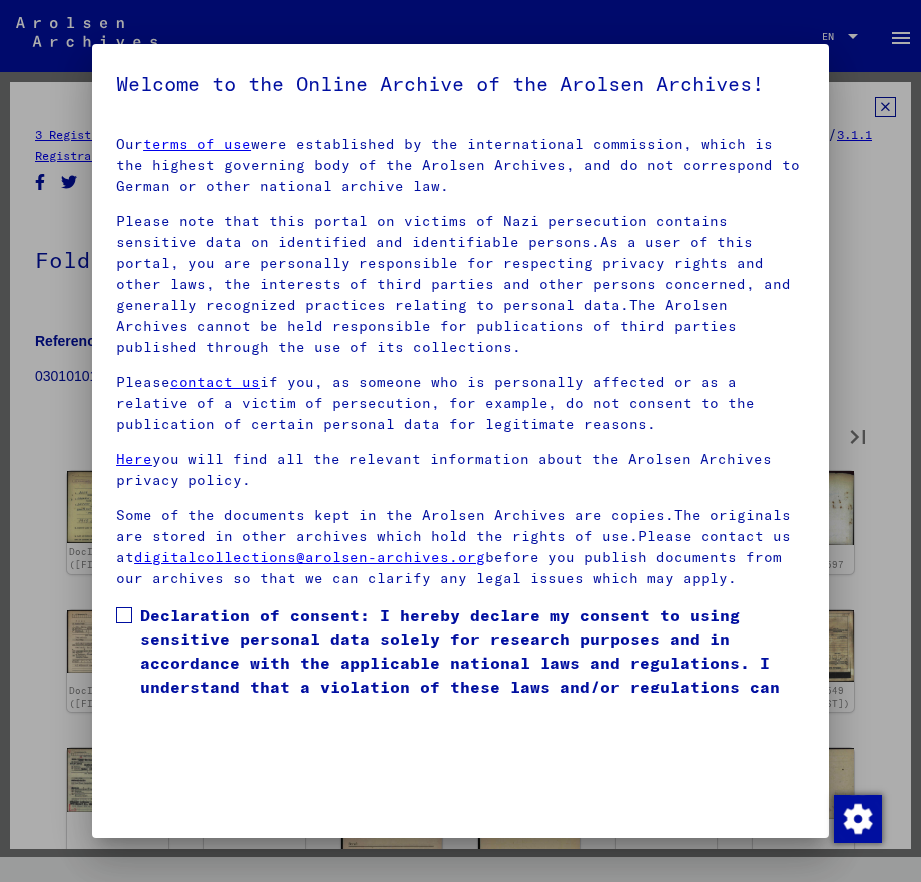 type on "*" 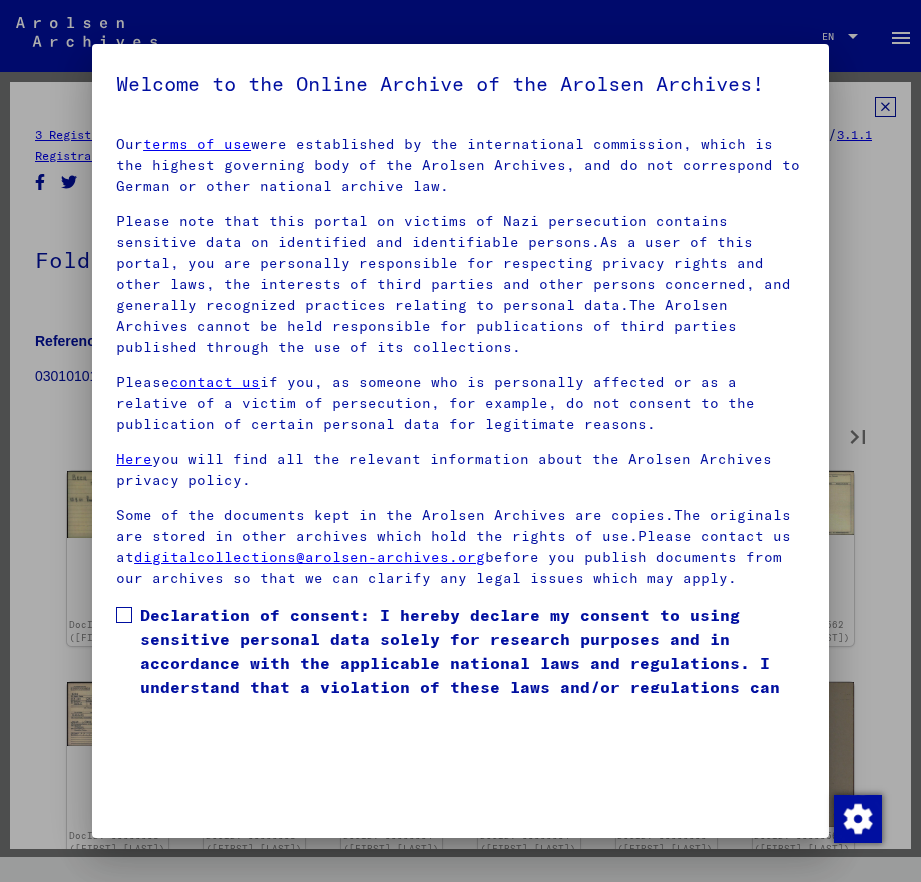 type on "*" 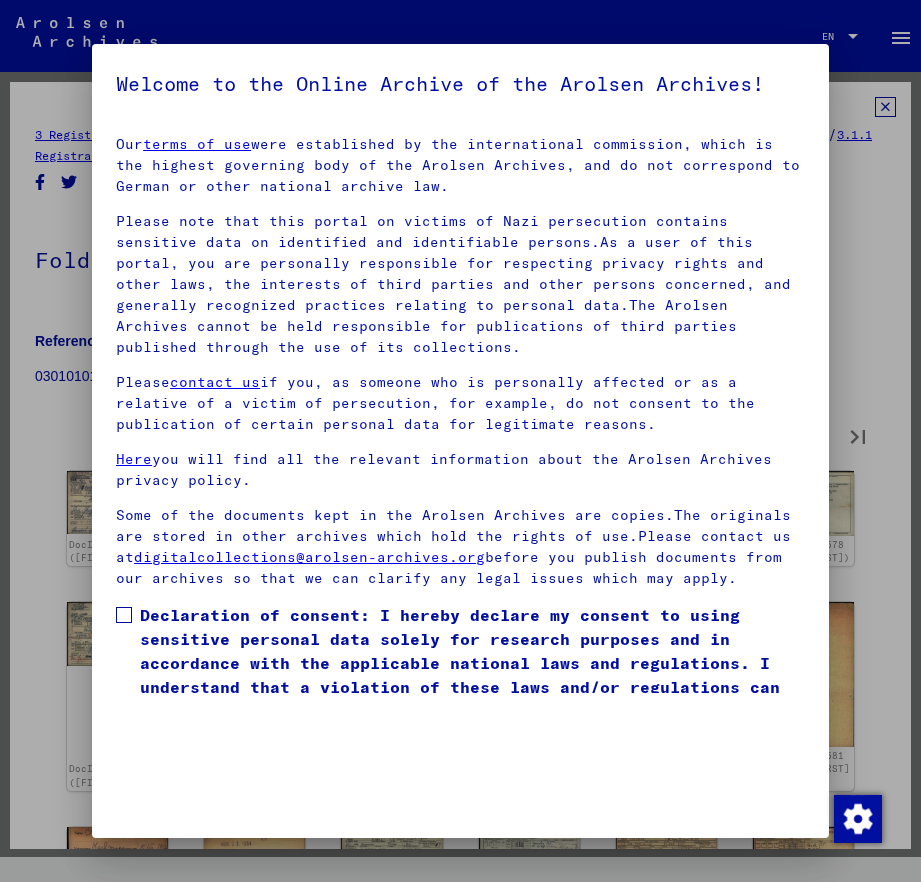 type on "*" 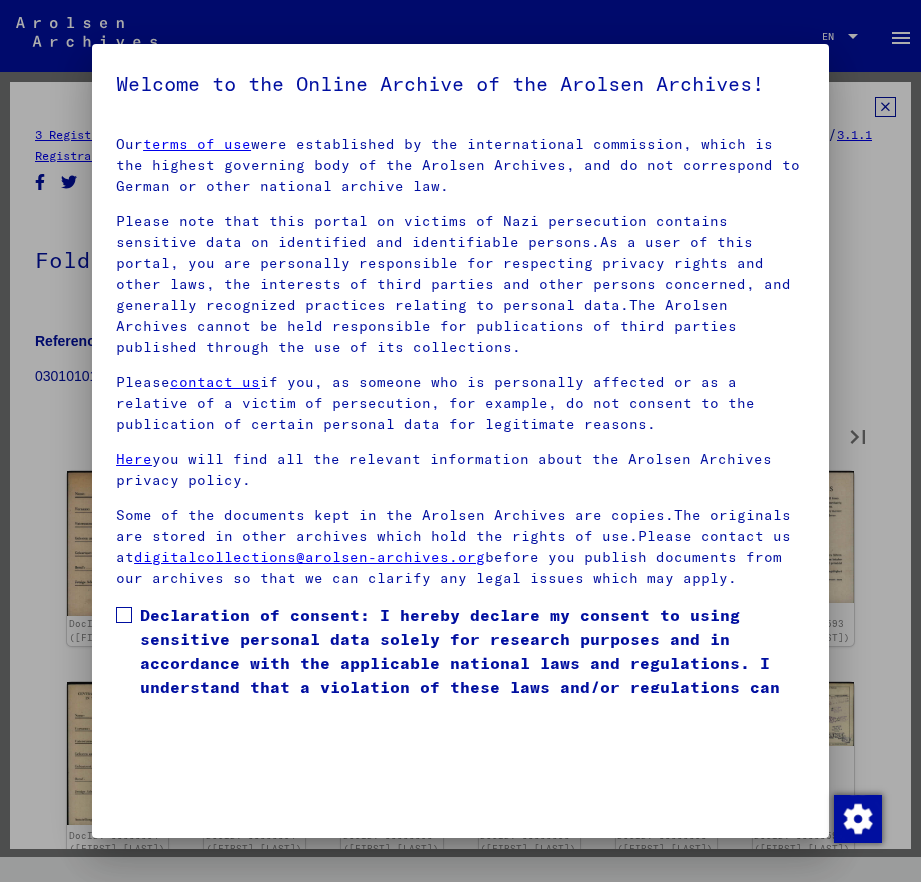 type on "*" 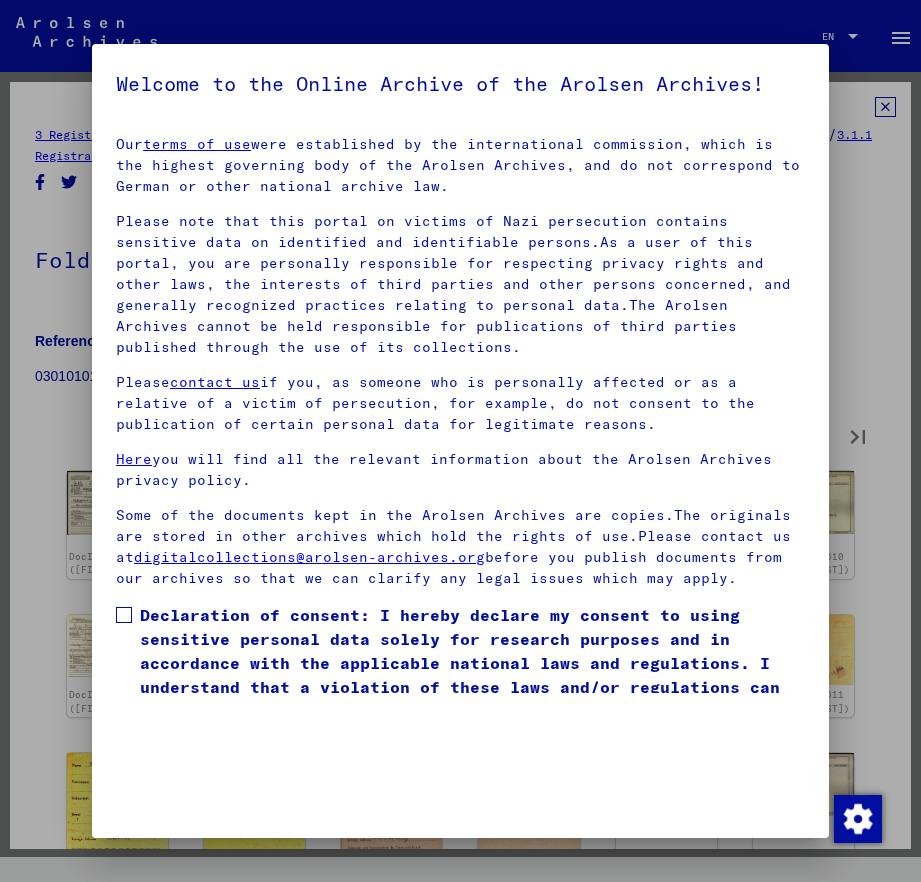 type on "**" 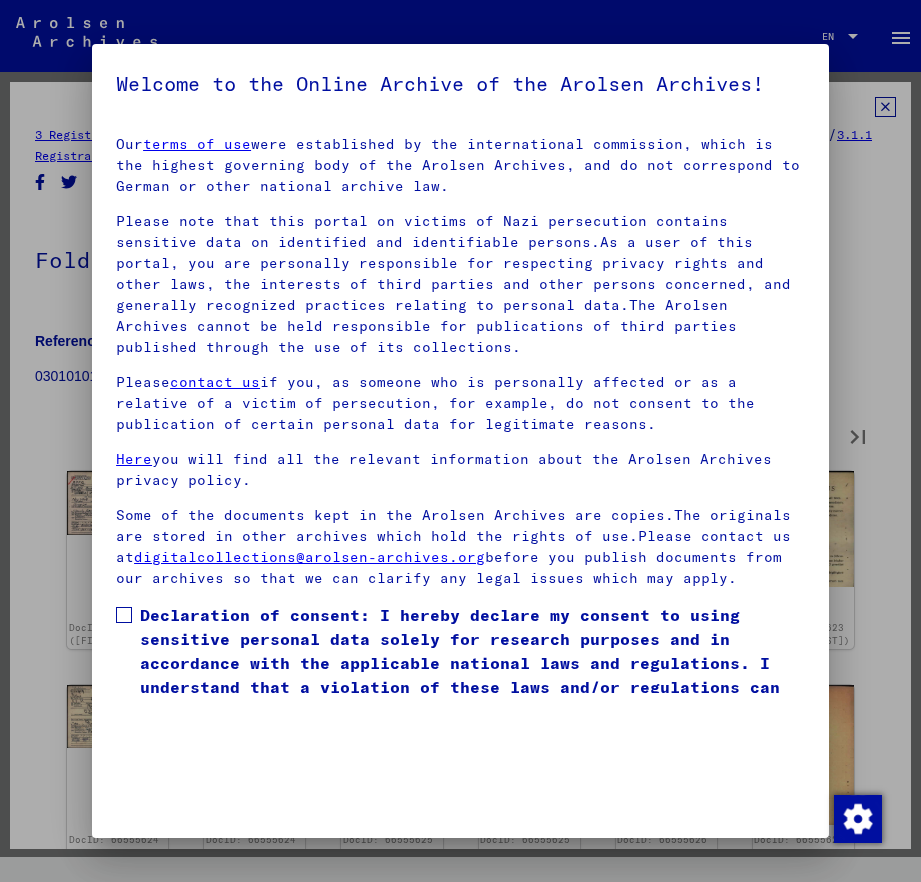 type on "**" 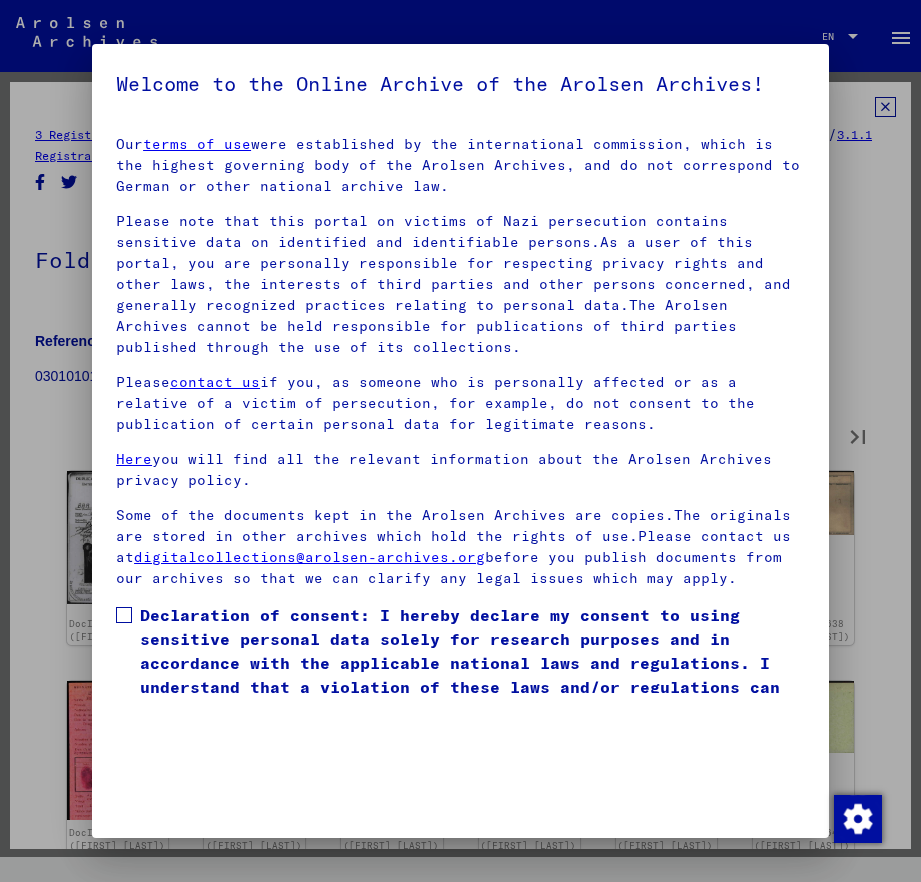 type on "**" 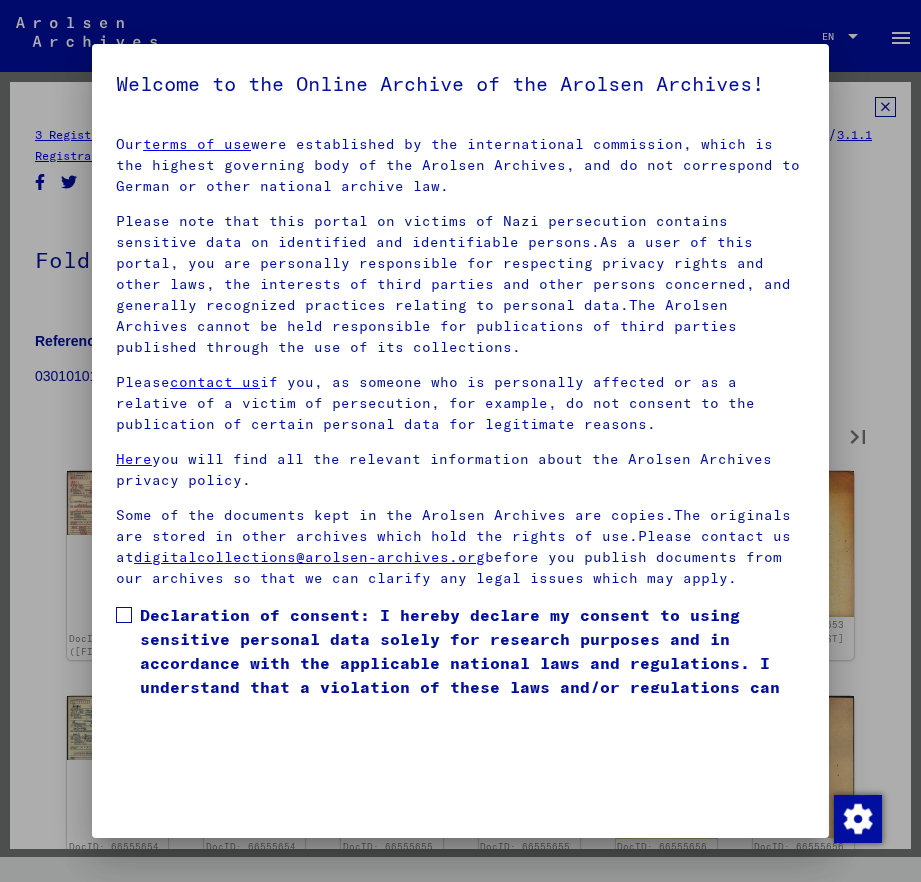 type on "**" 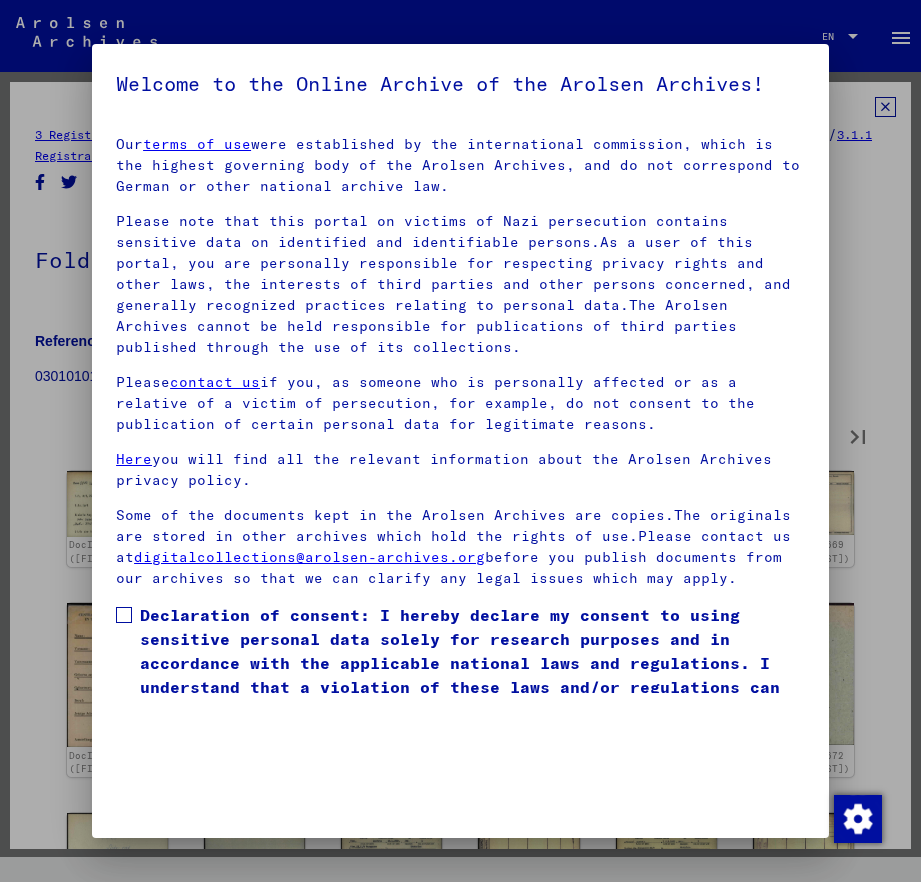 type on "**" 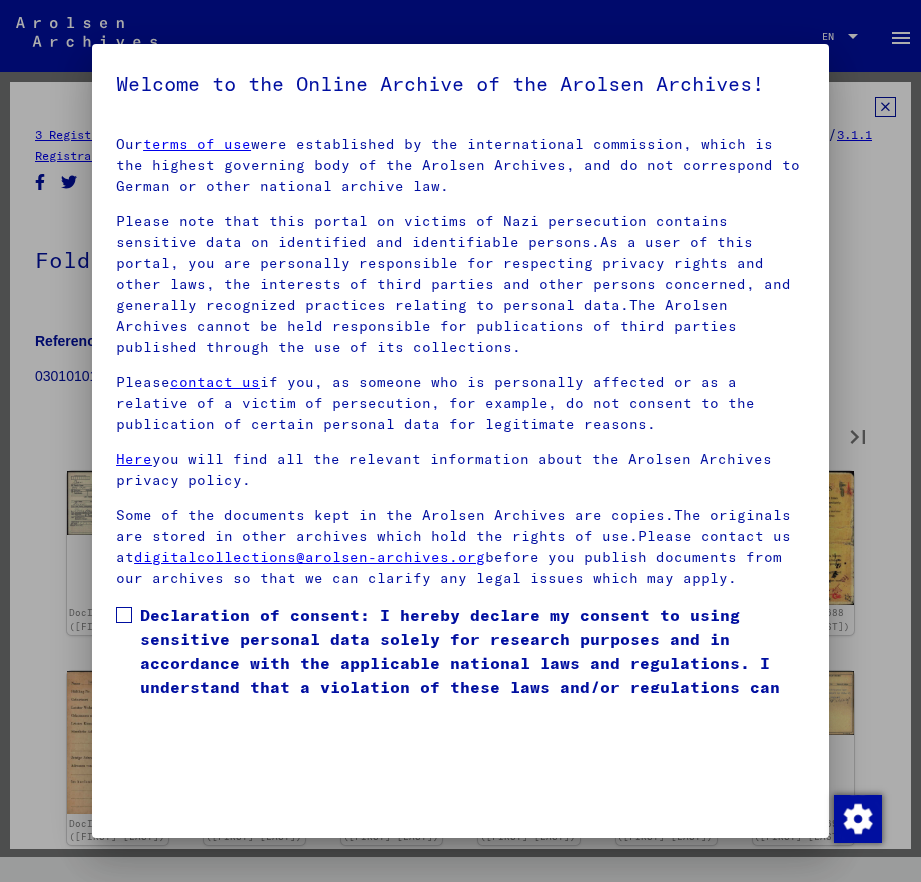type on "**" 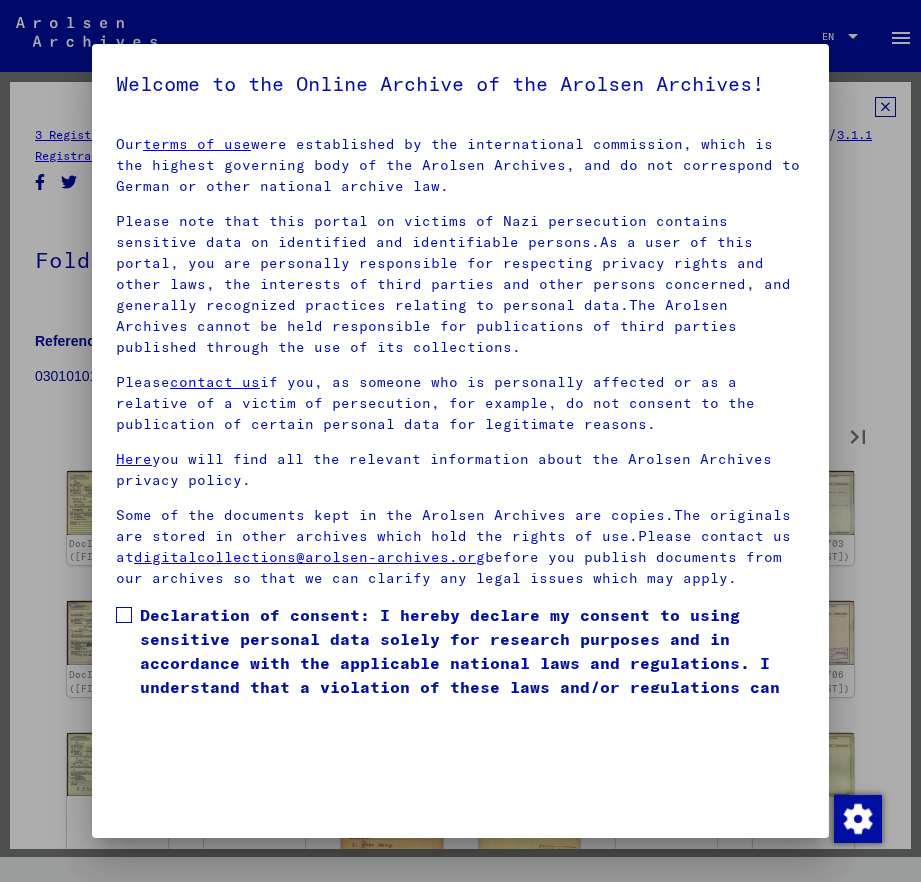 type on "**" 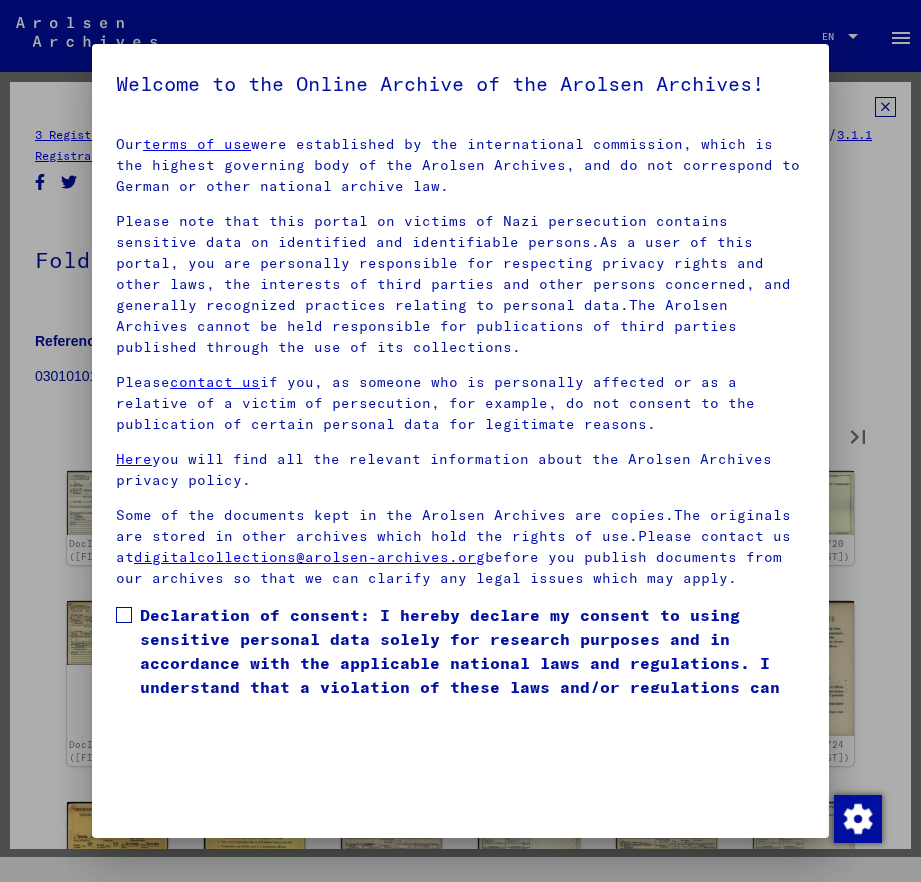 type on "**" 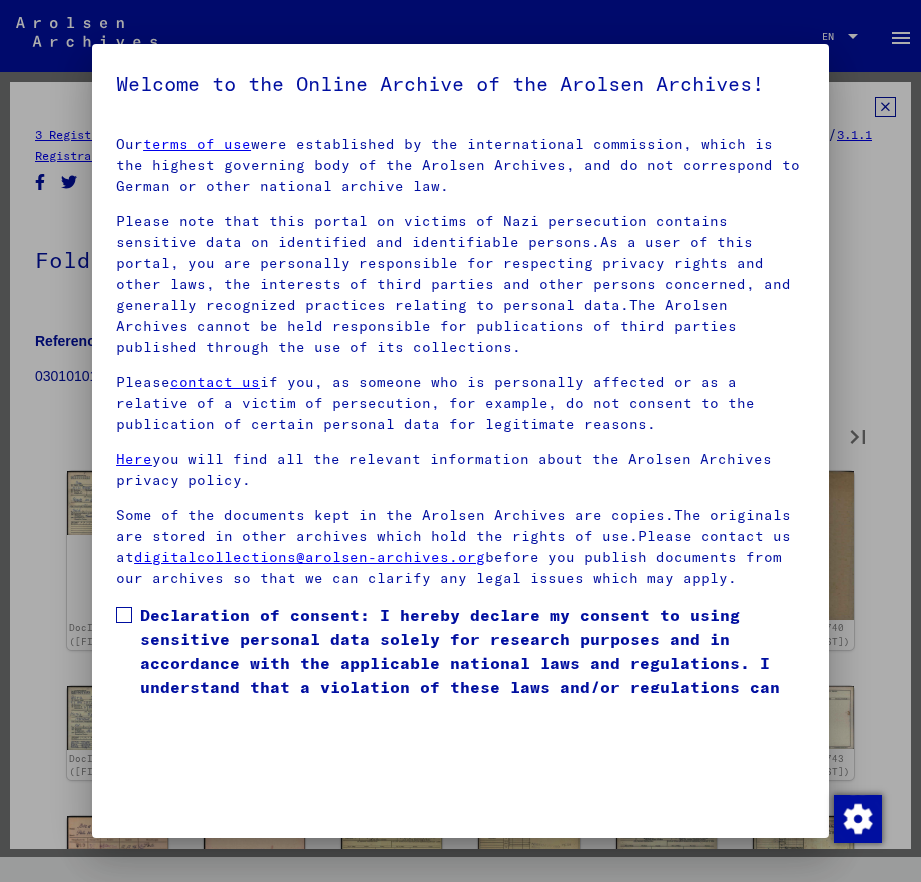 type on "**" 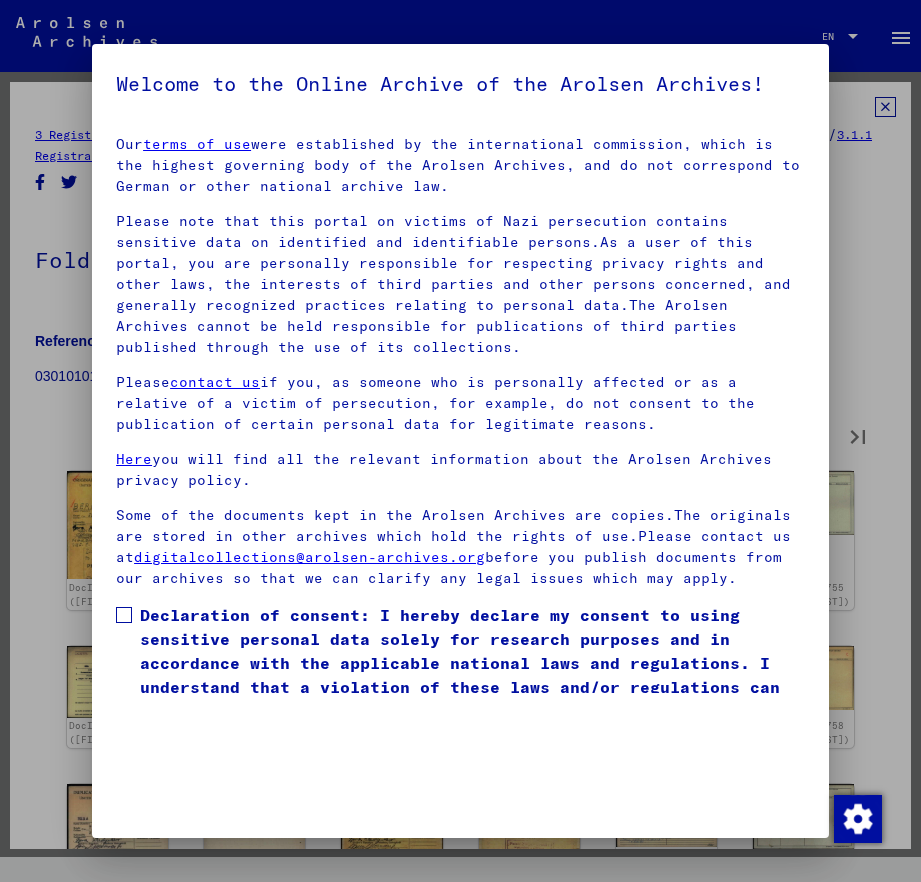 type on "**" 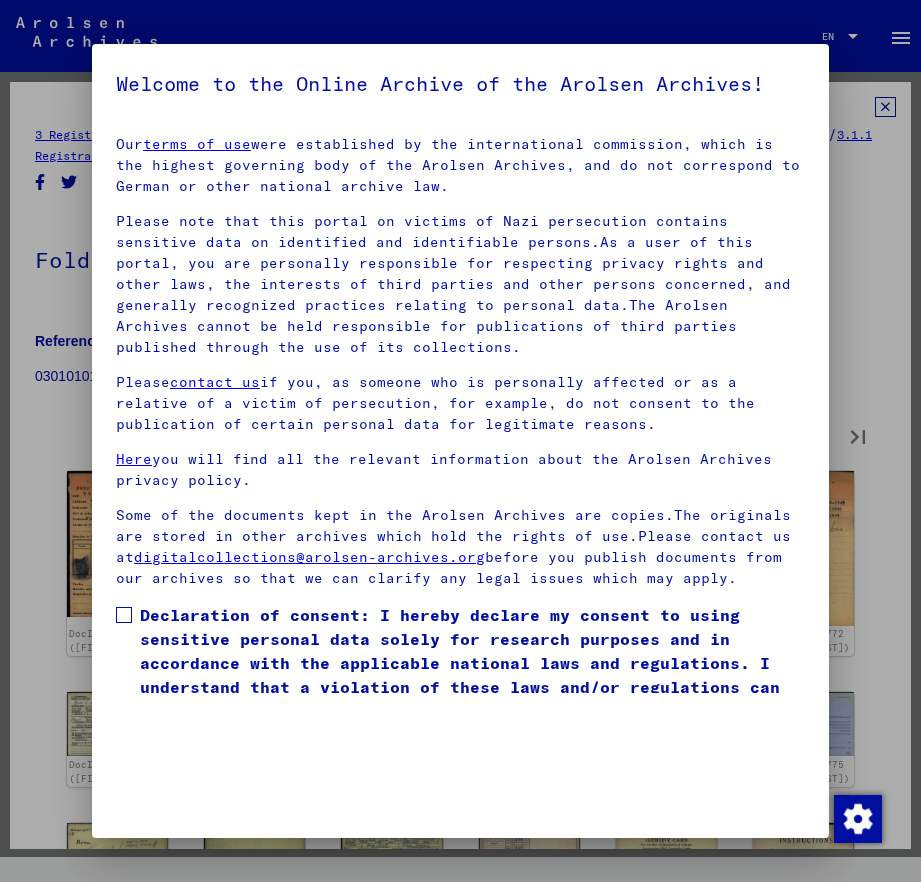 type on "**" 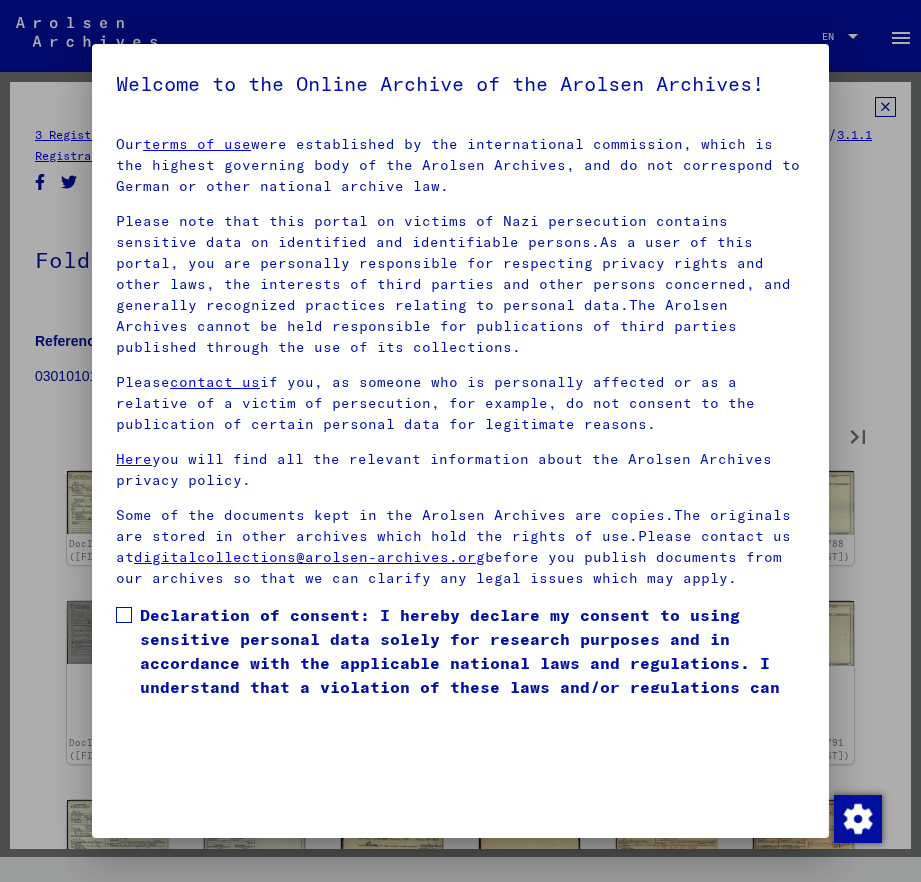 type on "**" 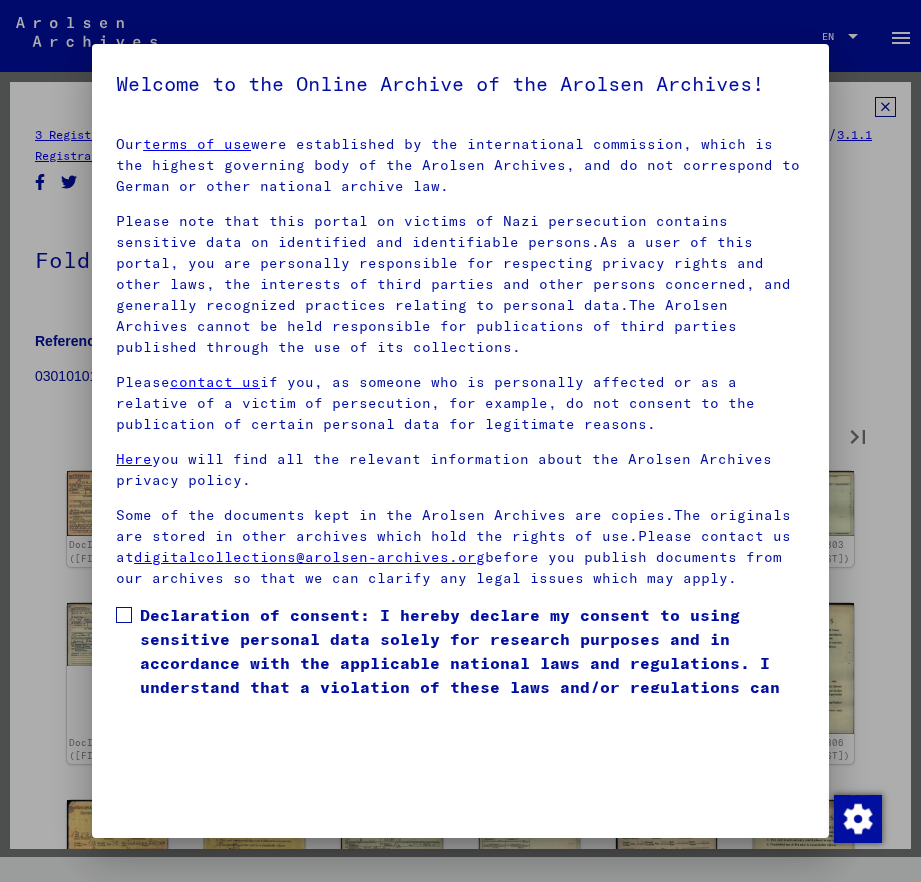 type on "**" 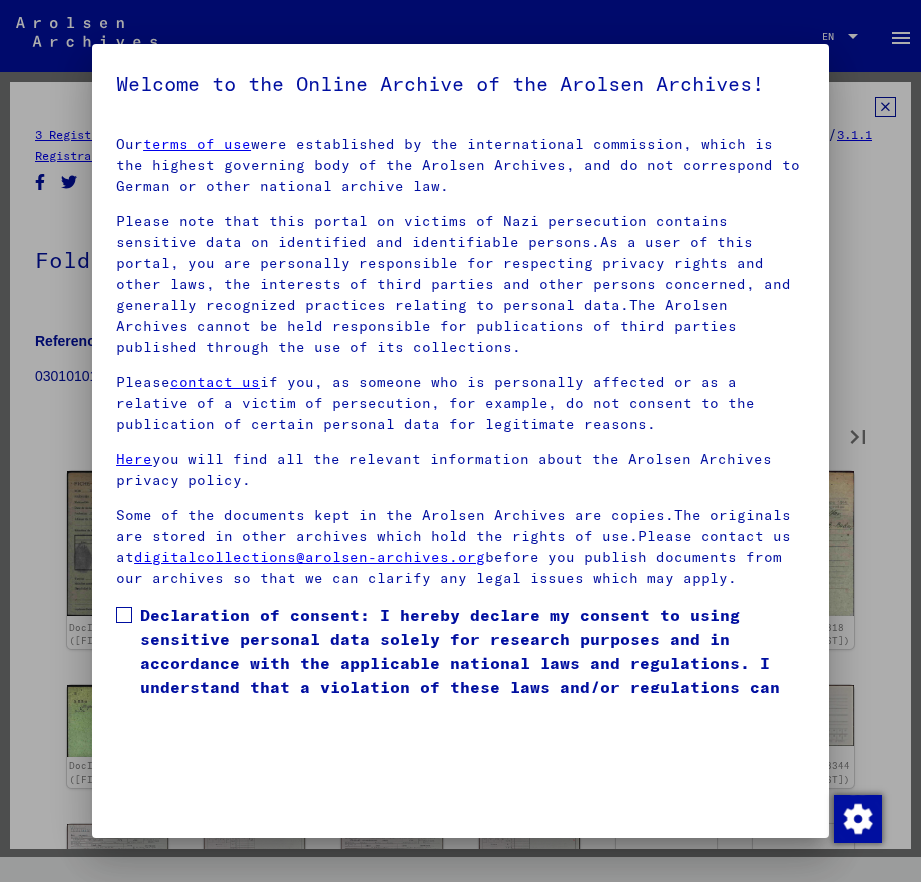 type on "**" 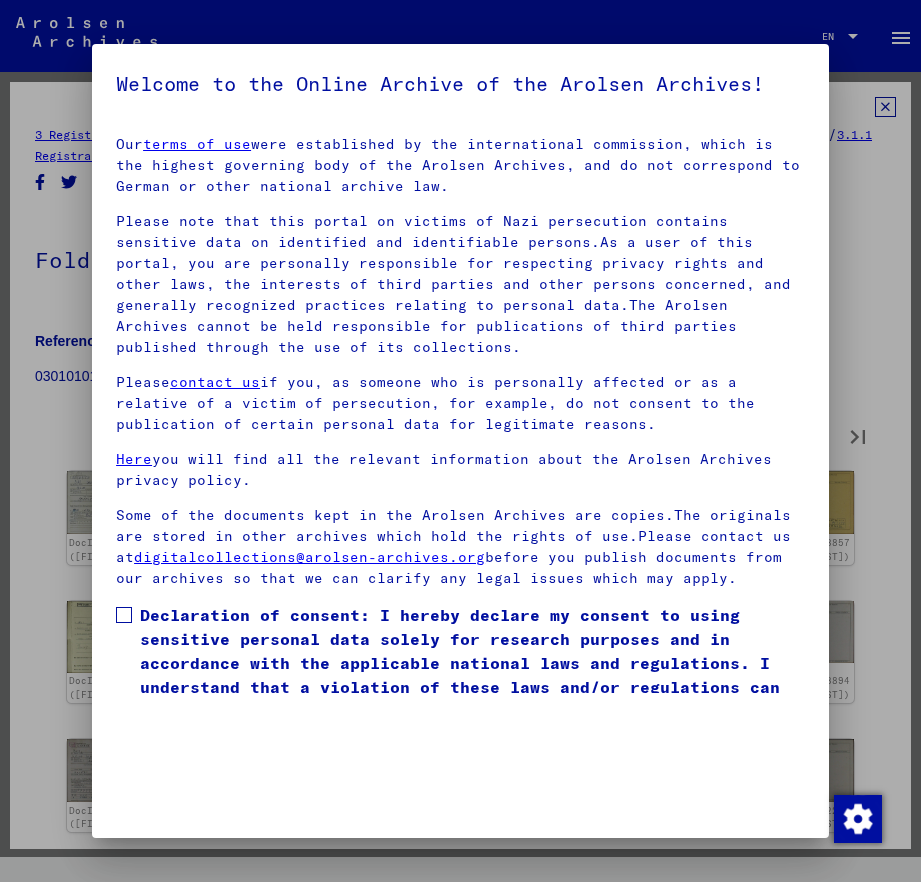 type on "**" 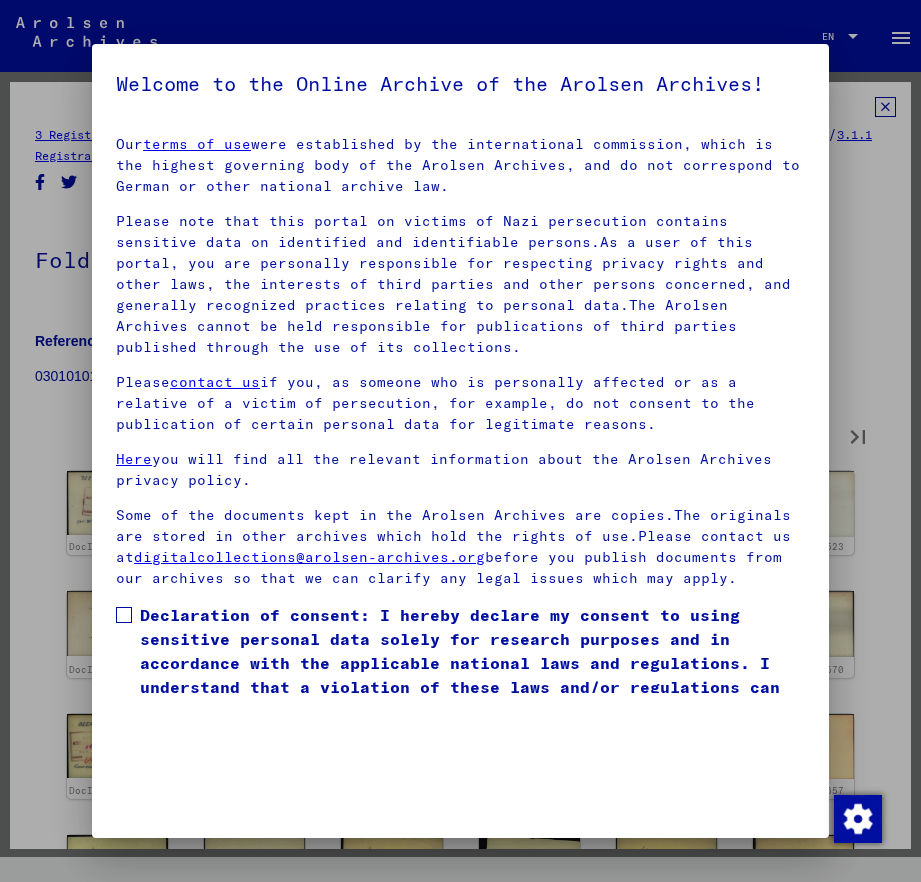 type on "**" 